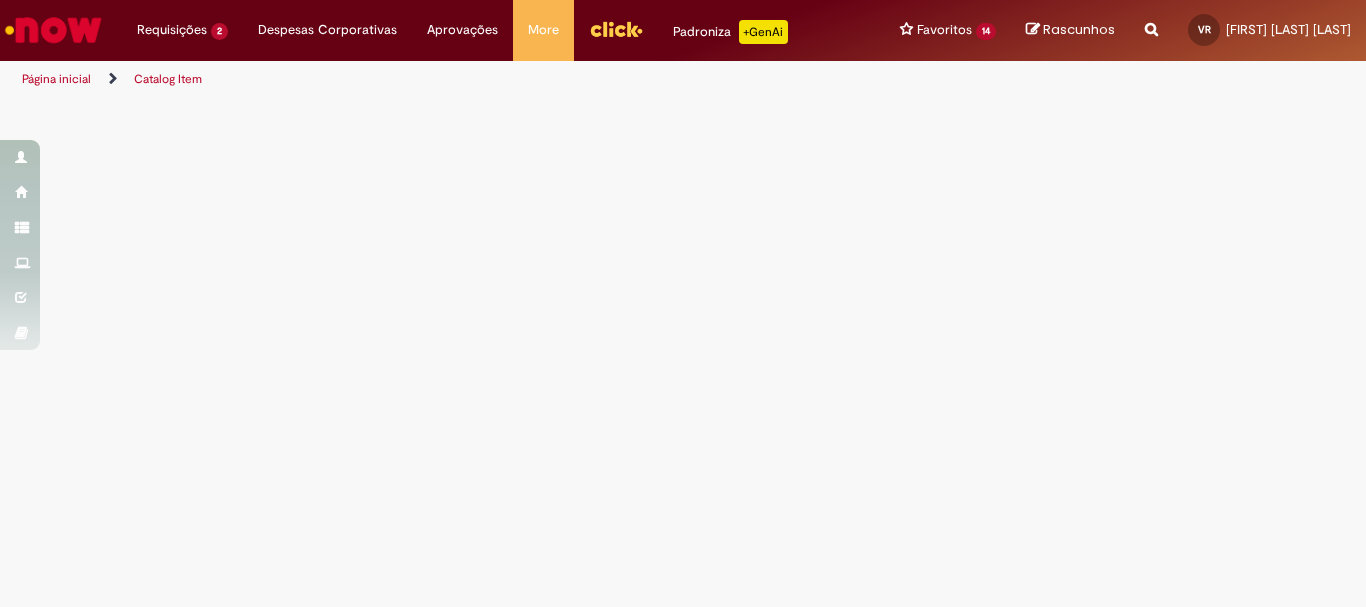 scroll, scrollTop: 0, scrollLeft: 0, axis: both 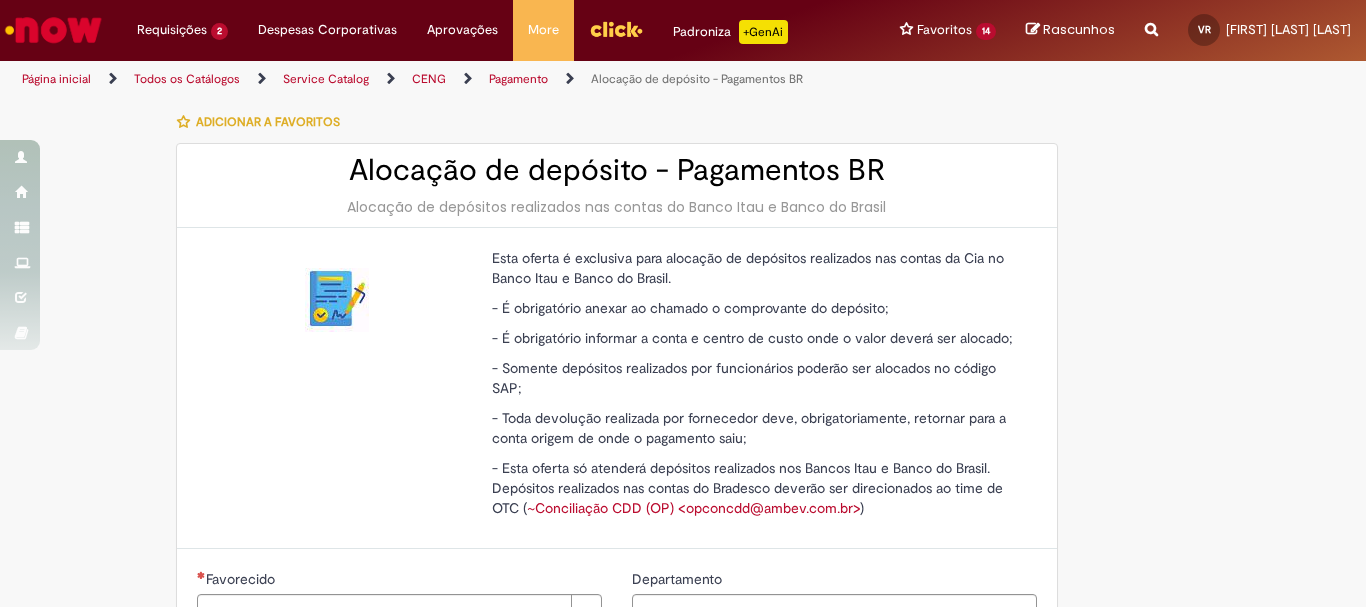 type on "********" 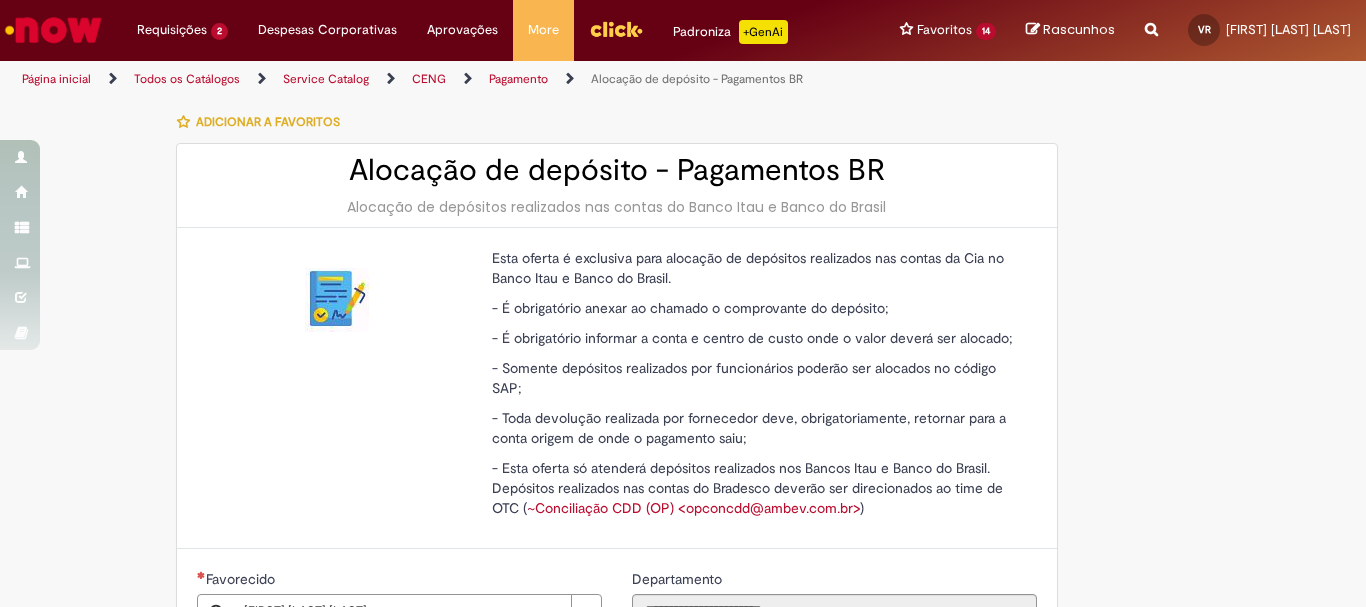 type on "**********" 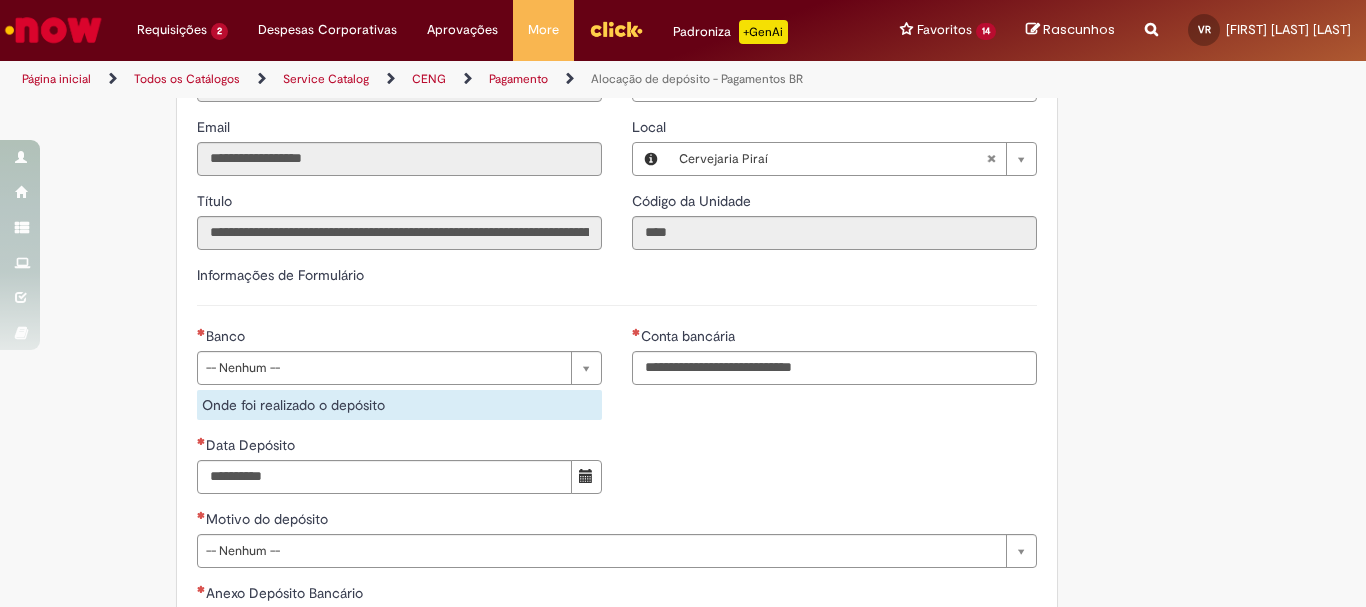 scroll, scrollTop: 700, scrollLeft: 0, axis: vertical 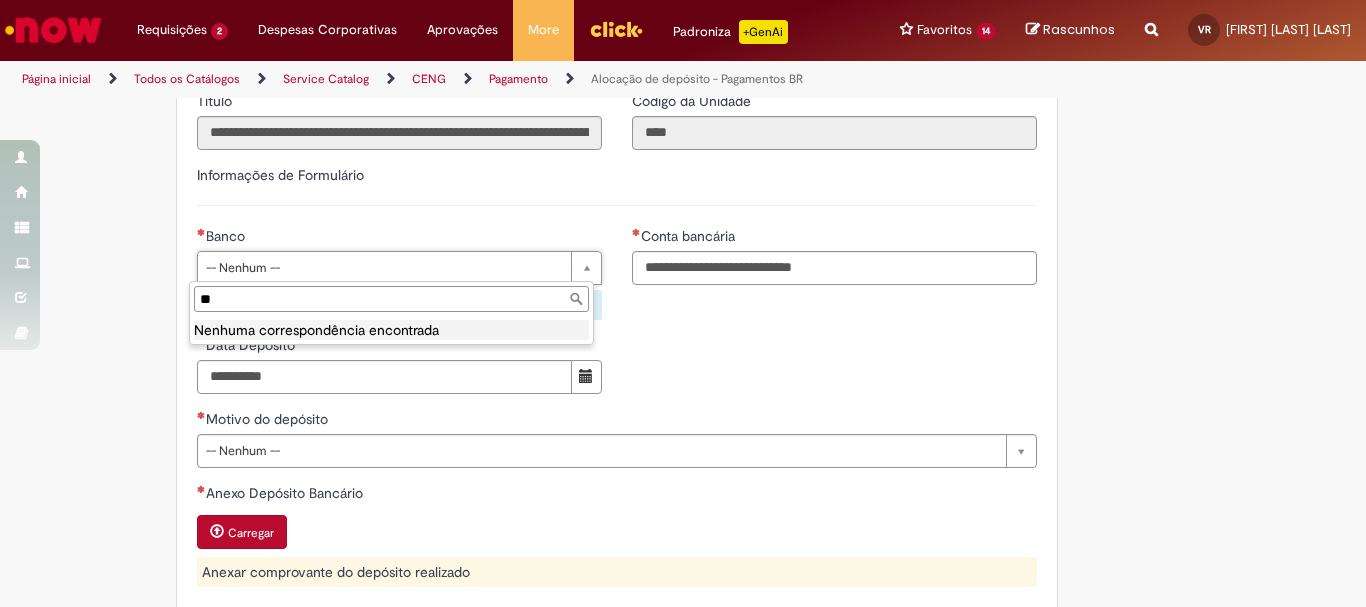 type on "*" 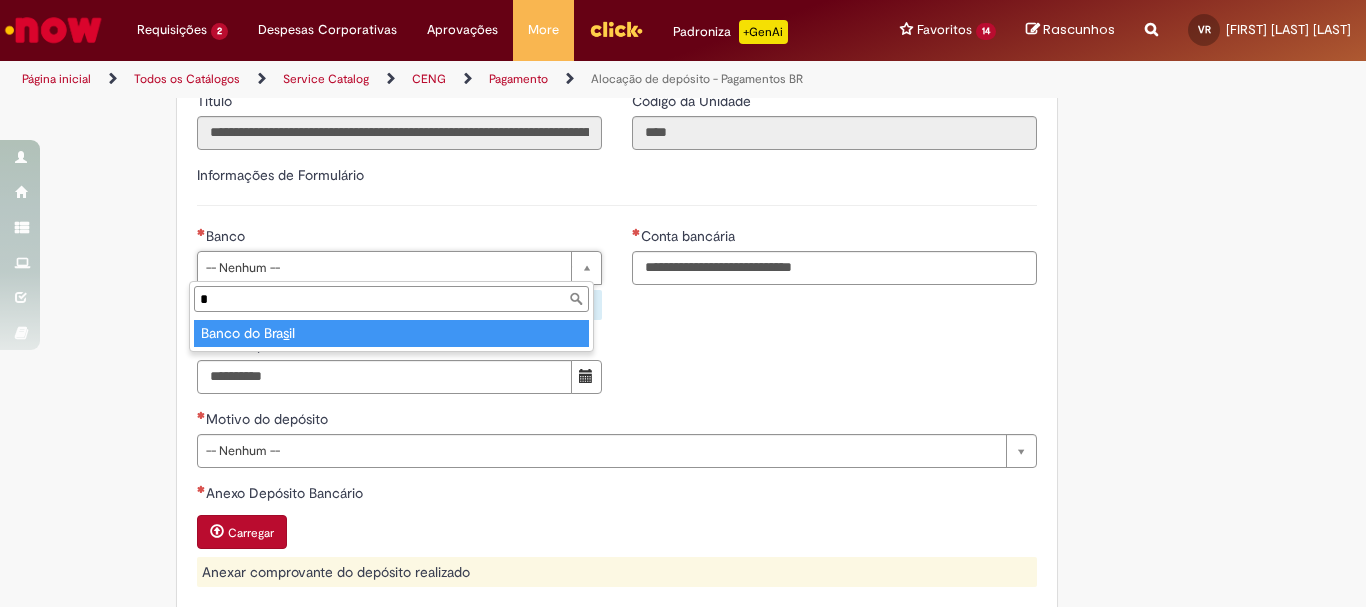type 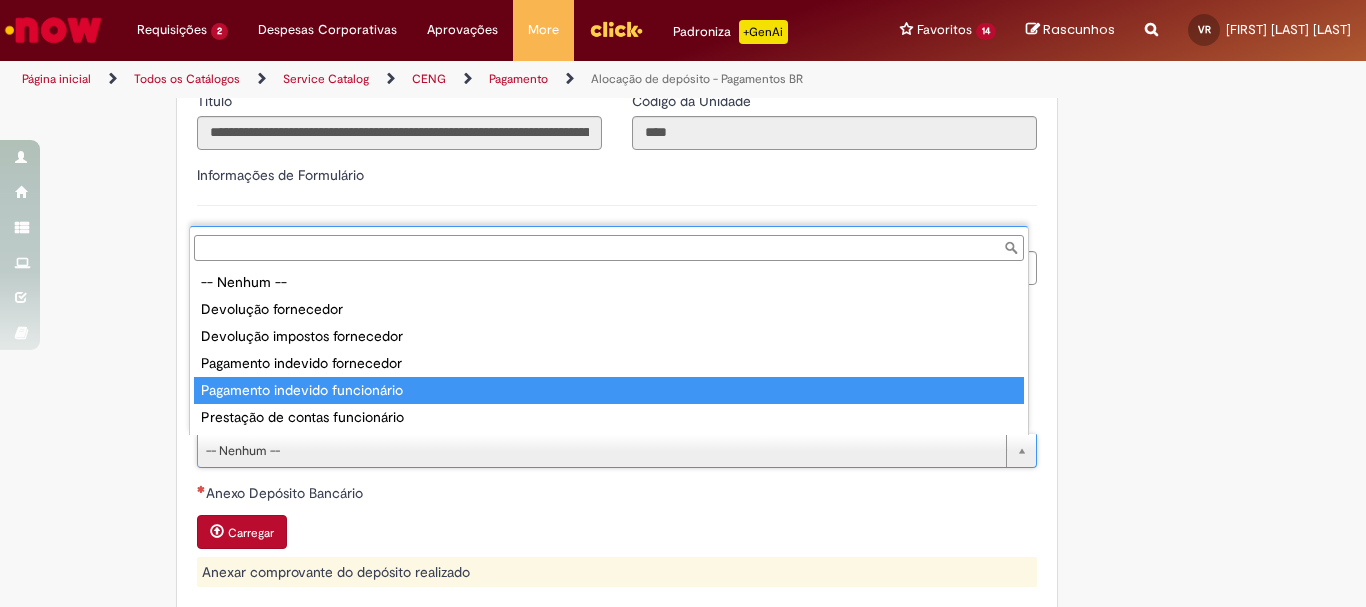type on "**********" 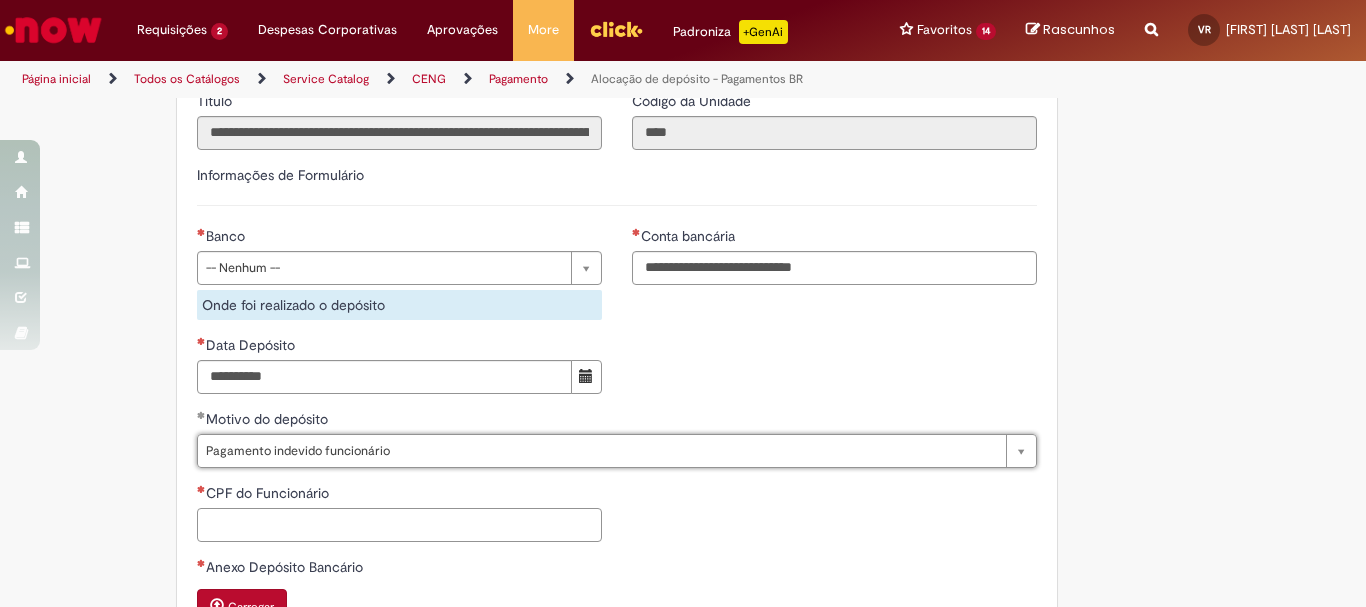 click on "CPF do Funcionário" at bounding box center (399, 525) 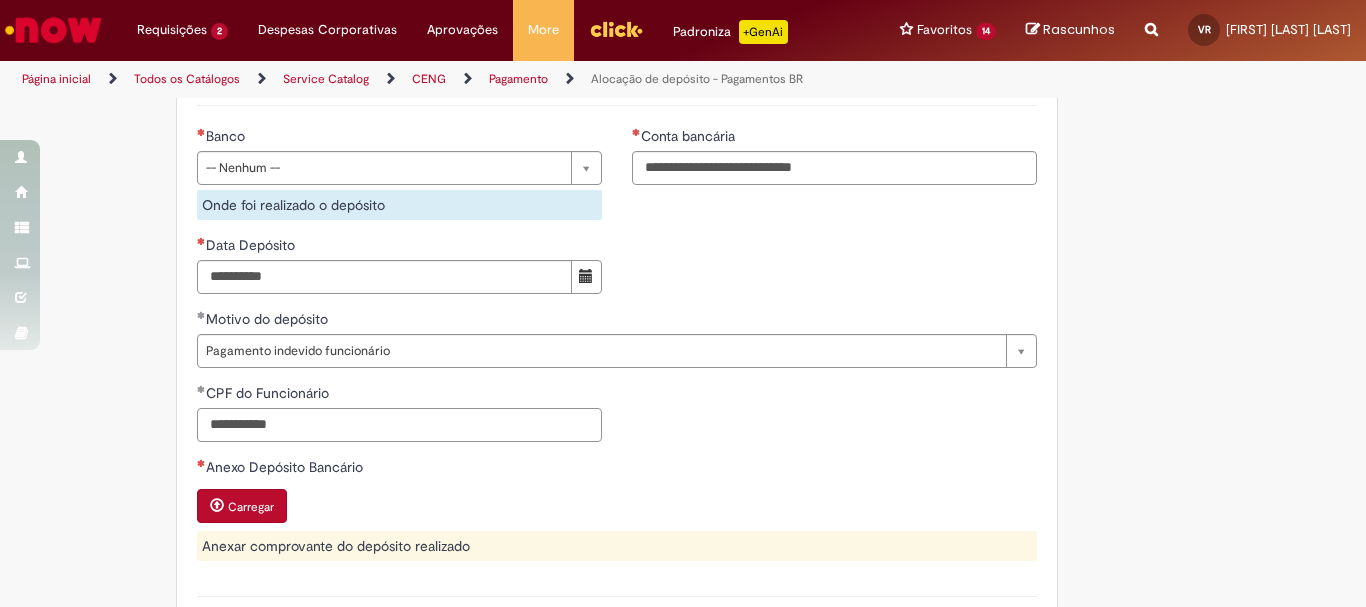 scroll, scrollTop: 700, scrollLeft: 0, axis: vertical 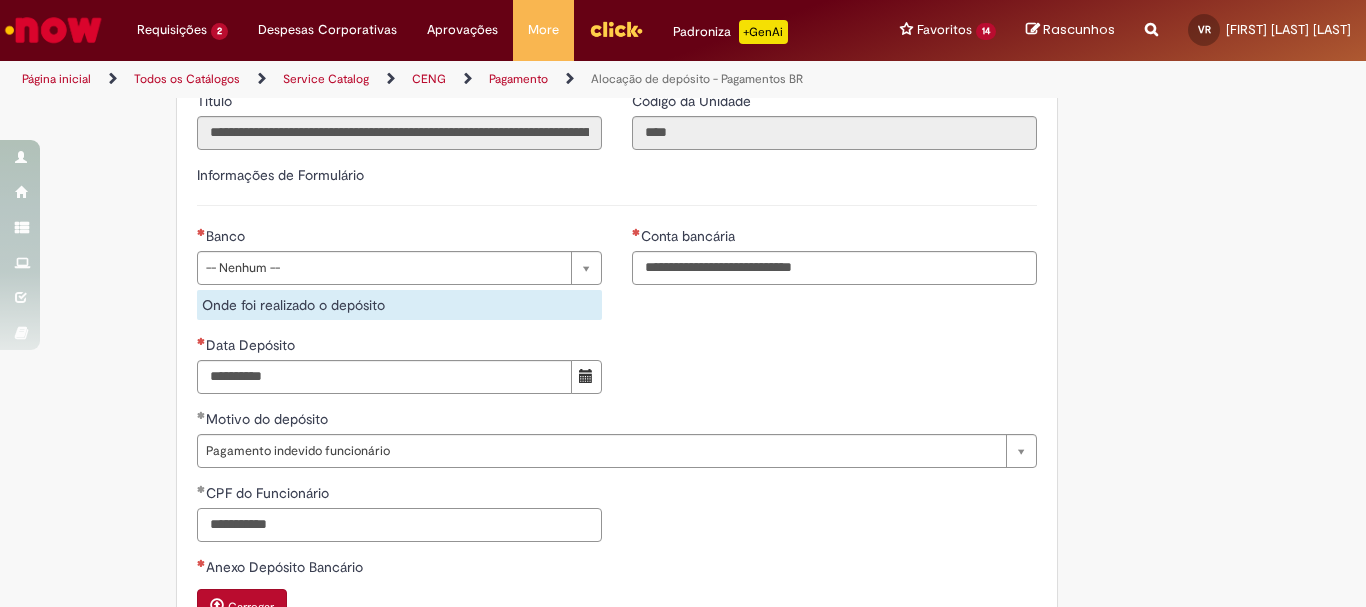 type on "**********" 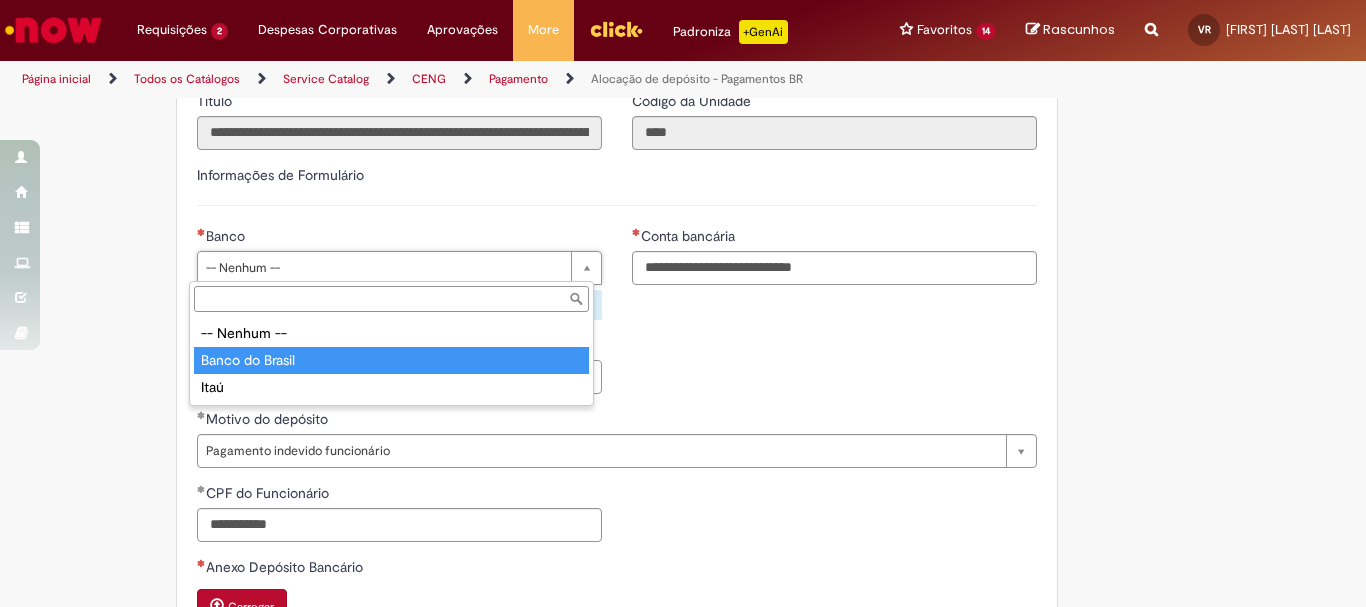 type on "**********" 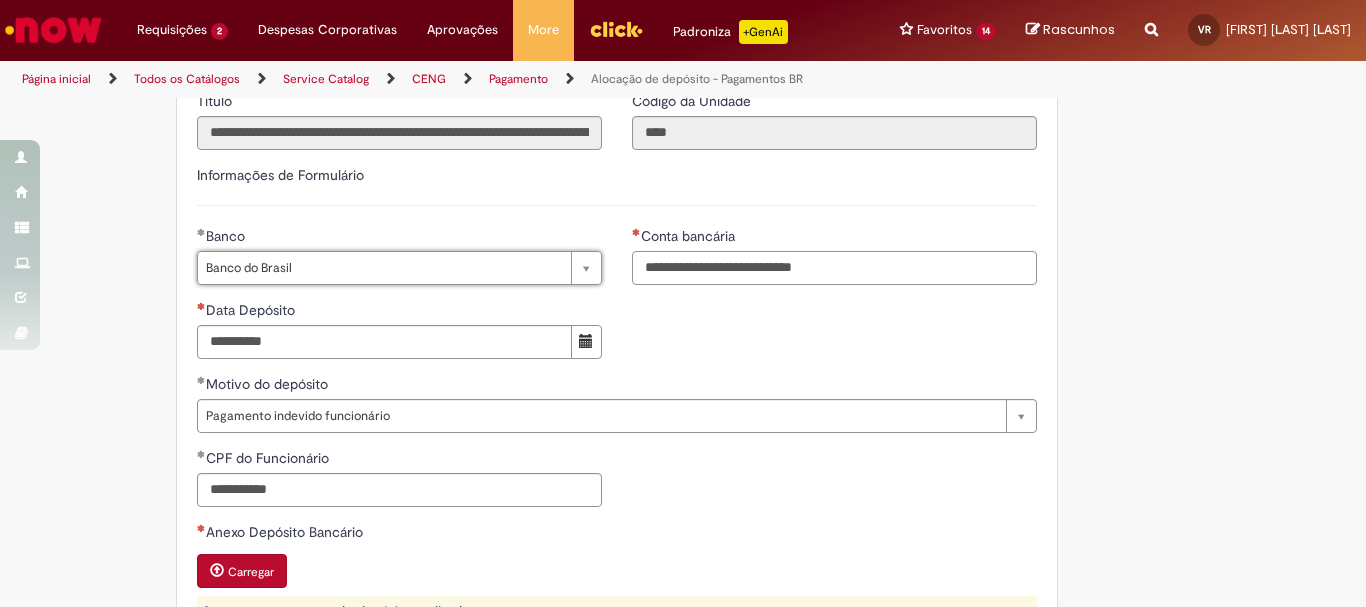 click on "Conta bancária" at bounding box center [834, 268] 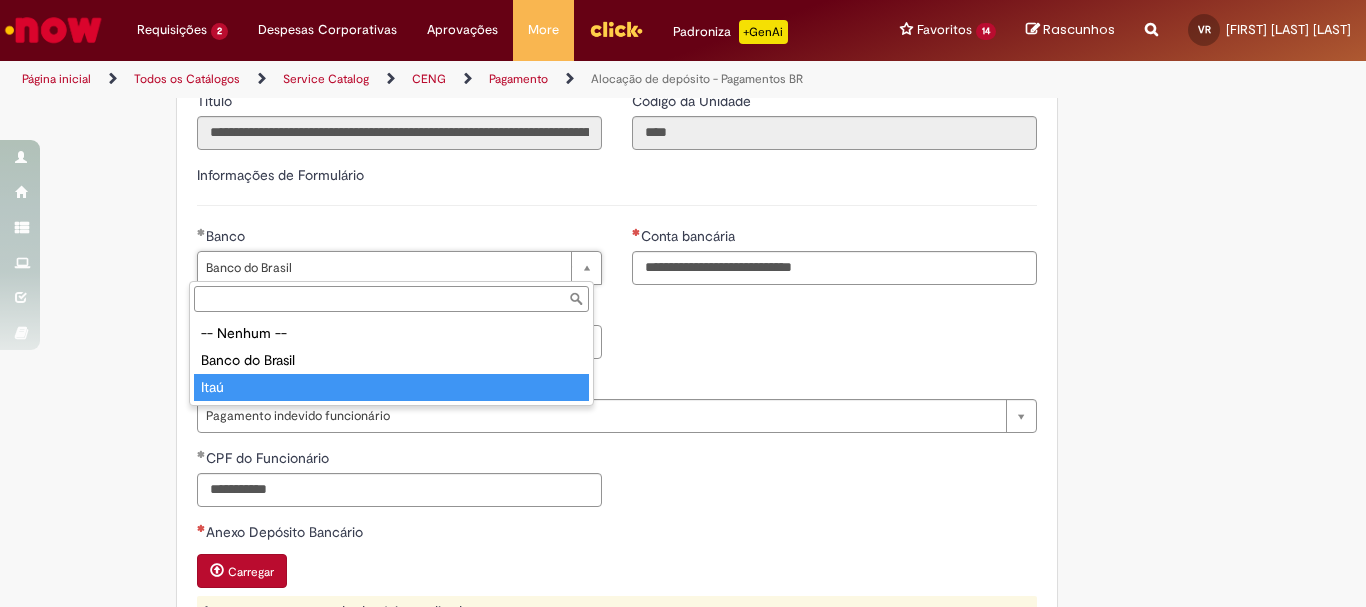 type on "****" 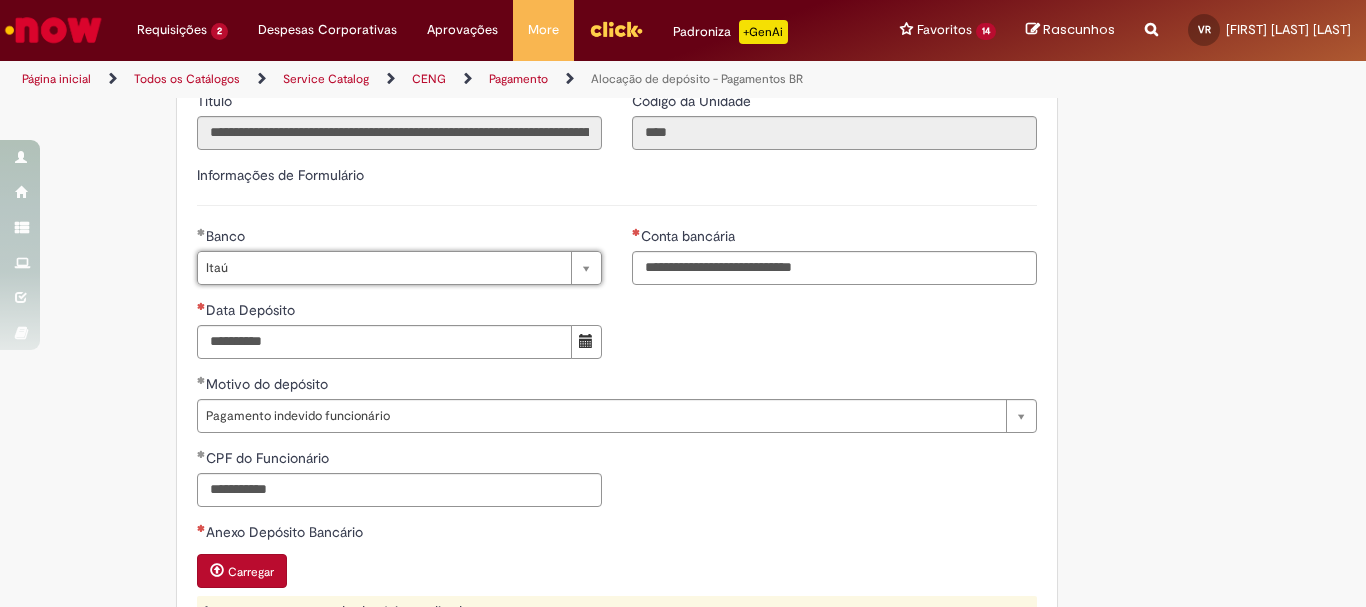 scroll, scrollTop: 0, scrollLeft: 22, axis: horizontal 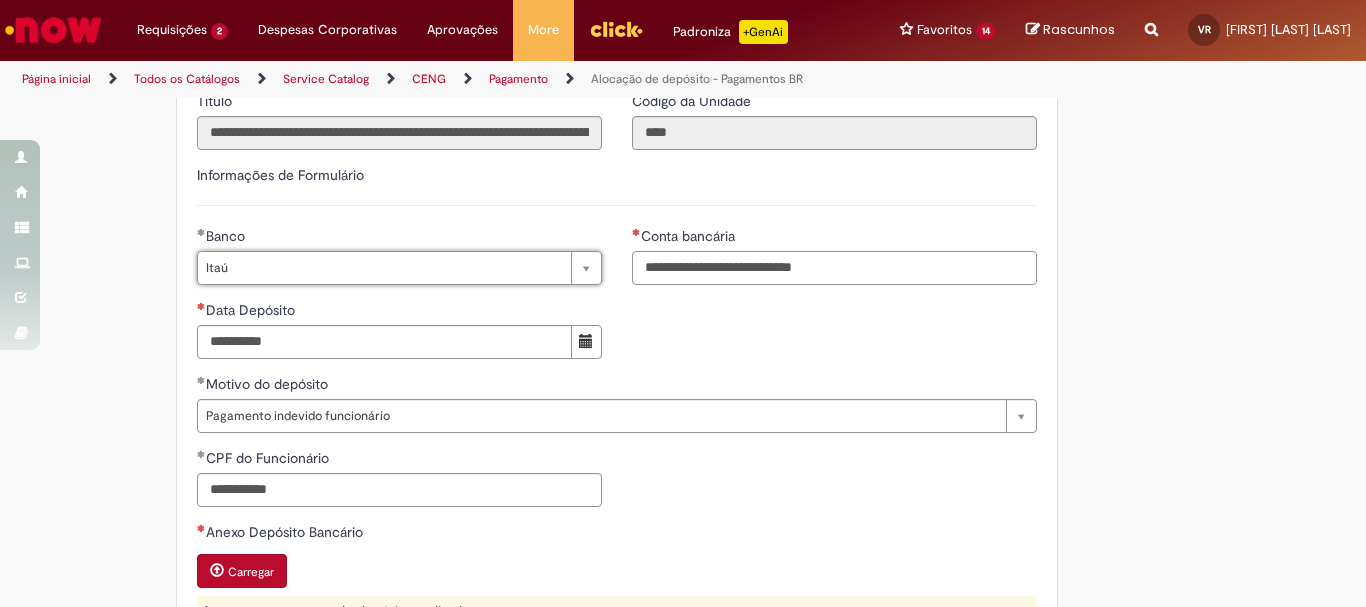 click on "Conta bancária" at bounding box center [834, 268] 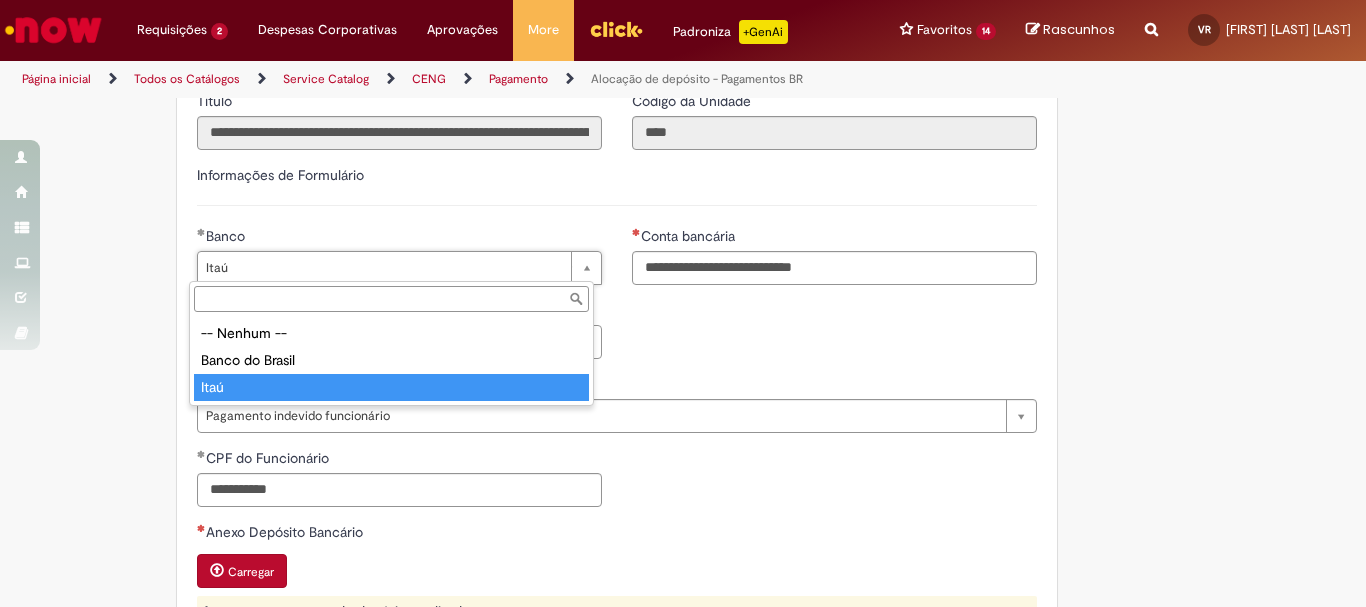 type on "****" 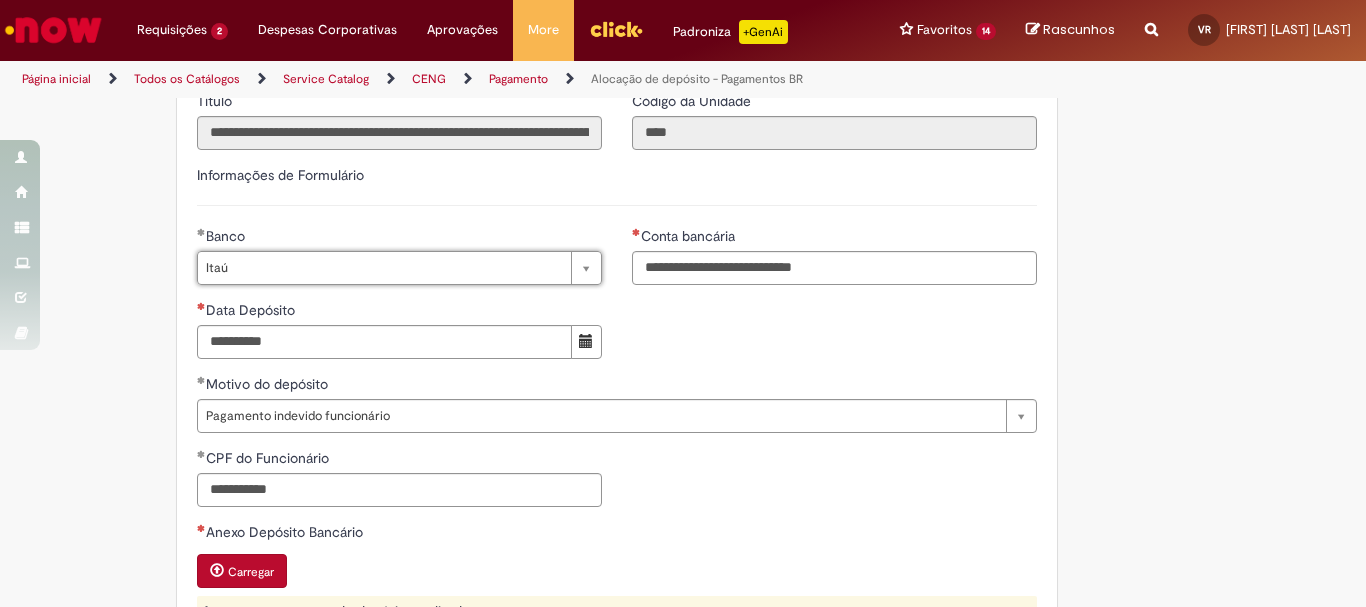 scroll, scrollTop: 0, scrollLeft: 0, axis: both 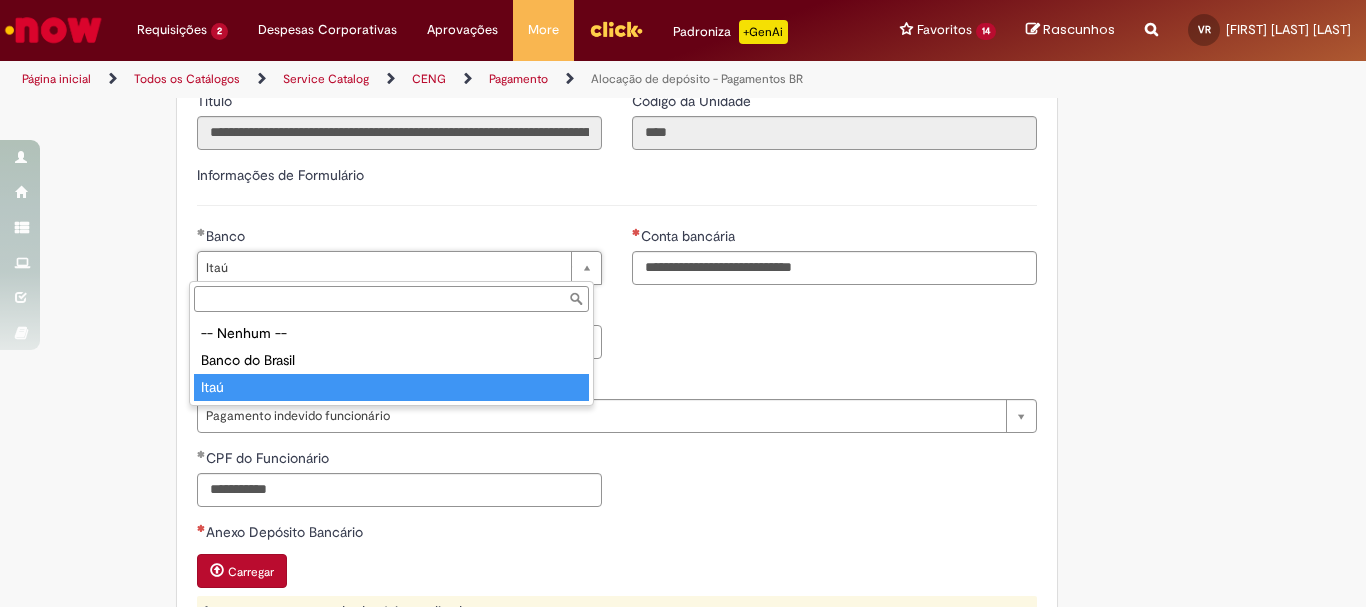 type on "****" 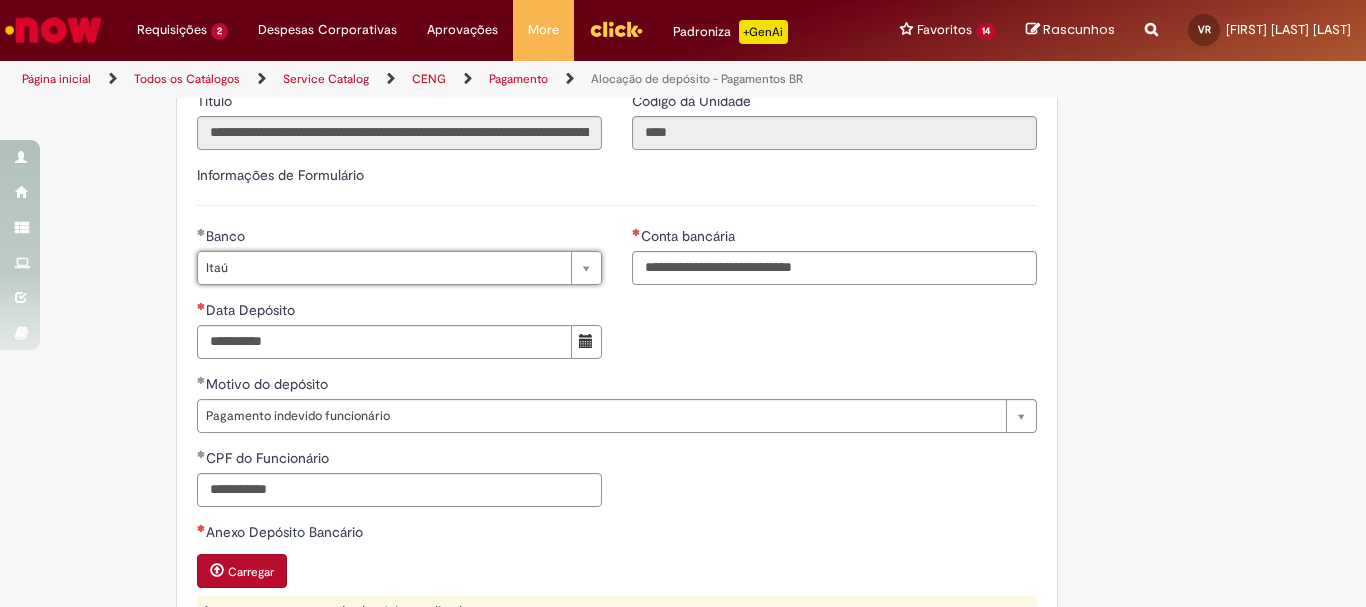 scroll, scrollTop: 0, scrollLeft: 22, axis: horizontal 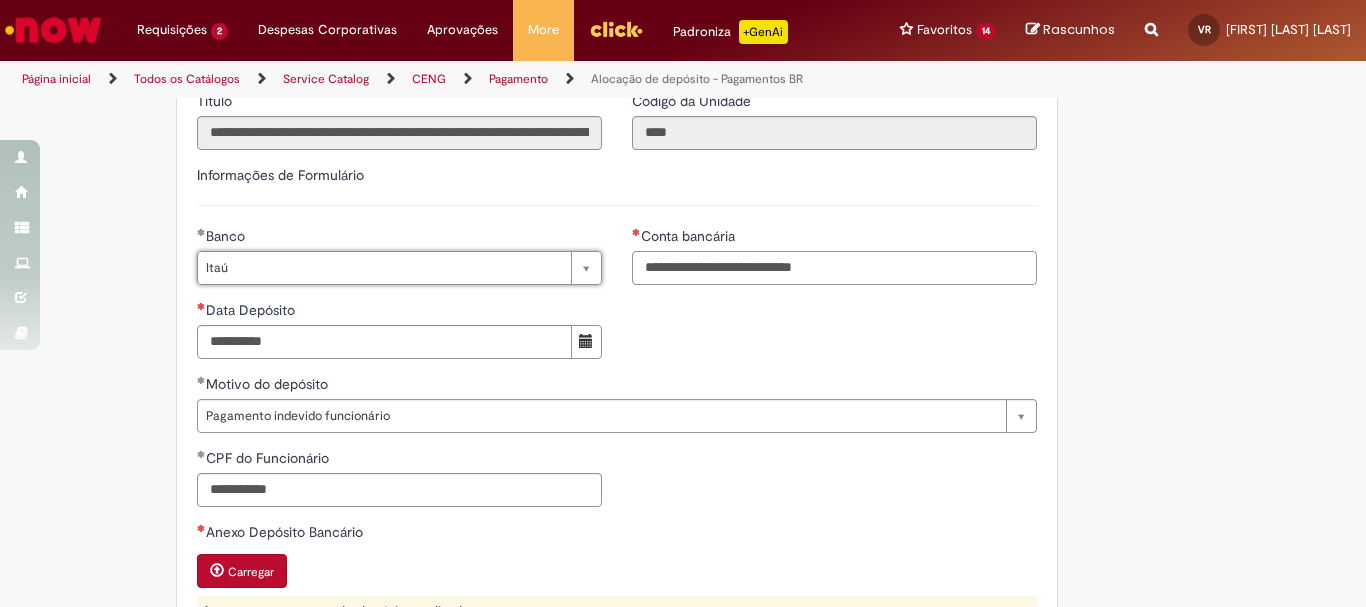 click on "Conta bancária" at bounding box center [834, 268] 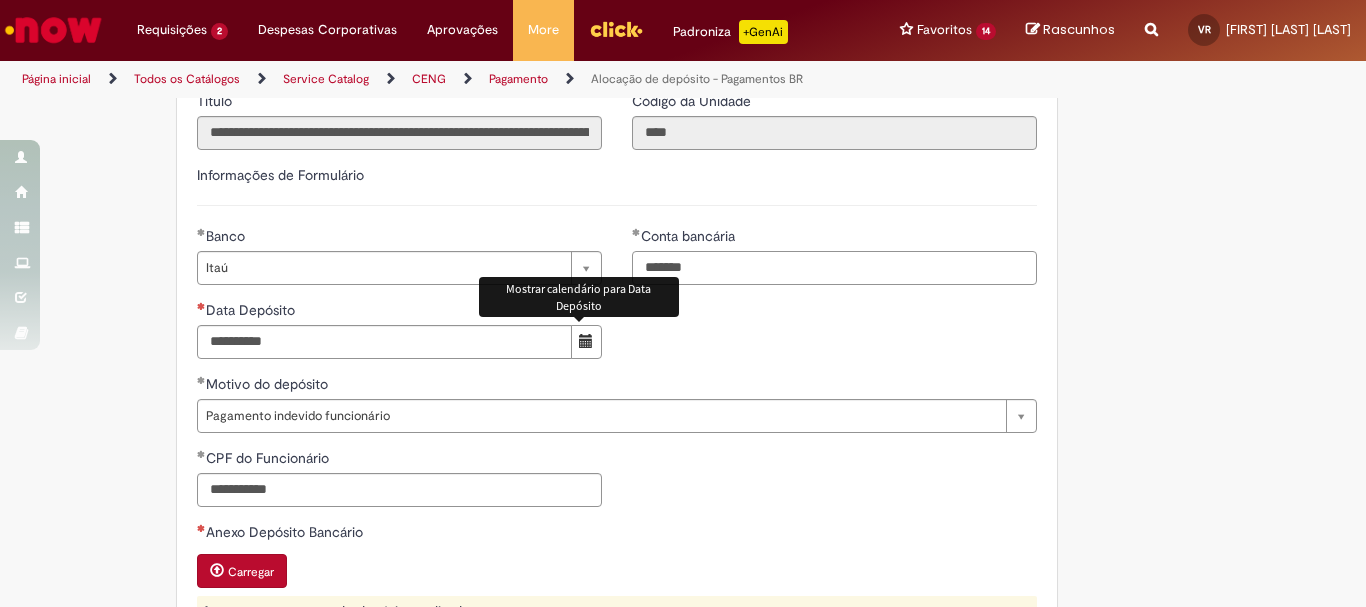 type on "*******" 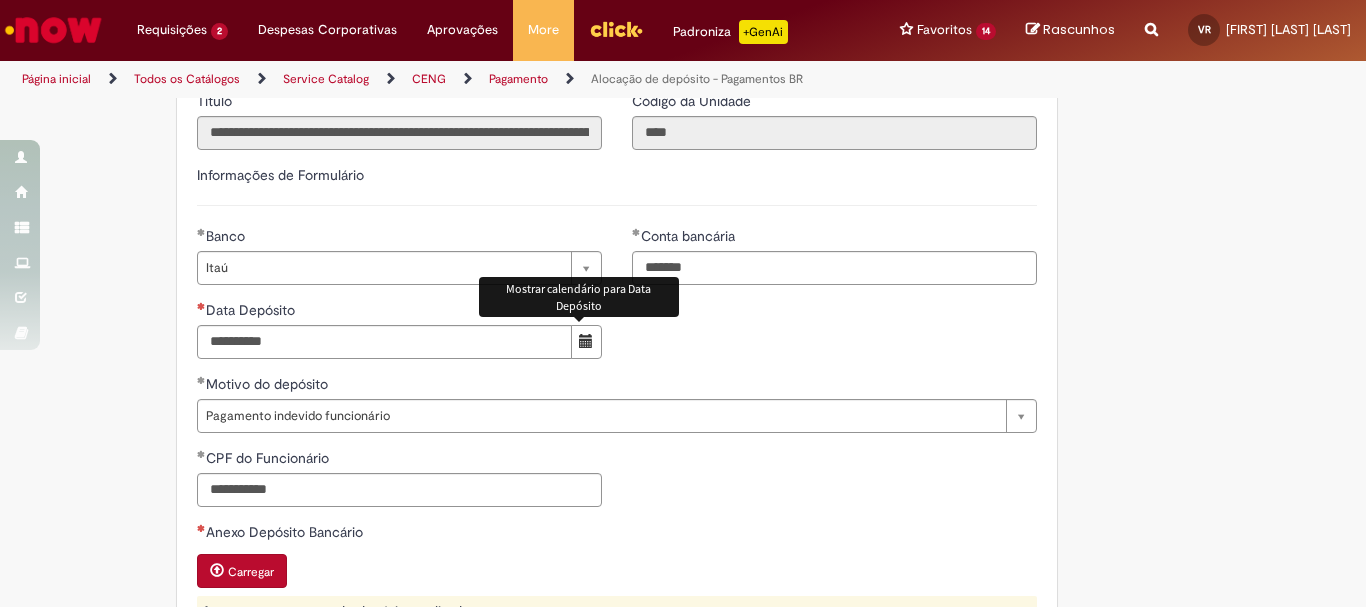 click at bounding box center (586, 342) 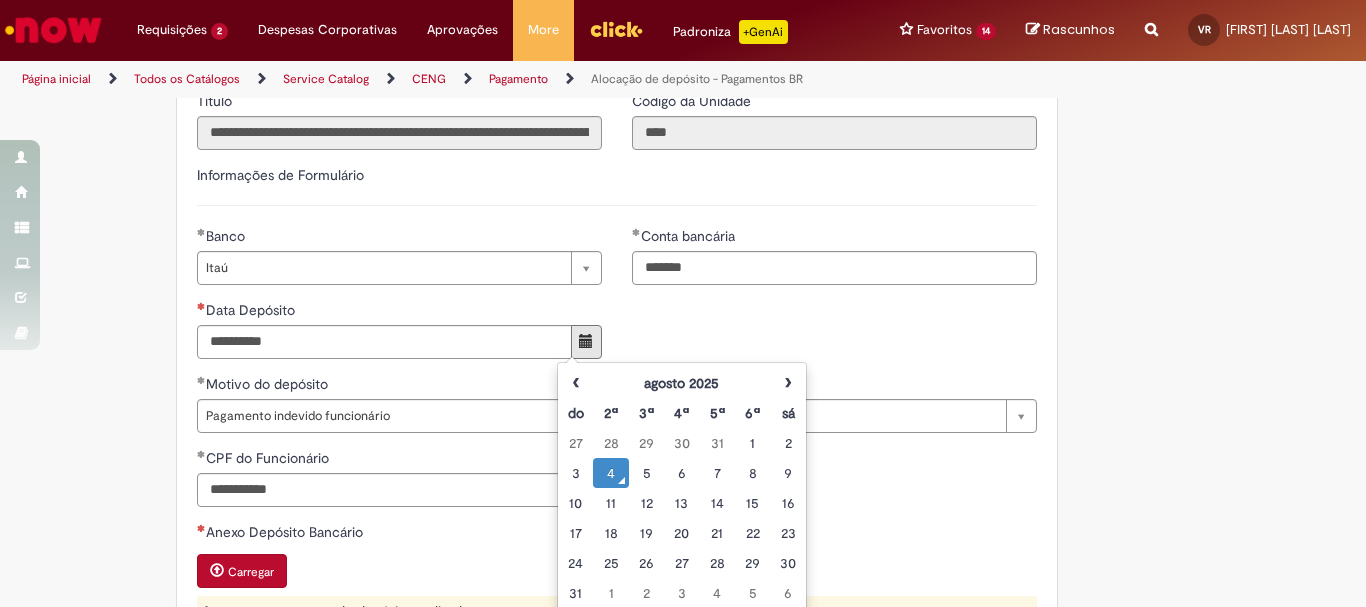 click on "4" at bounding box center (610, 473) 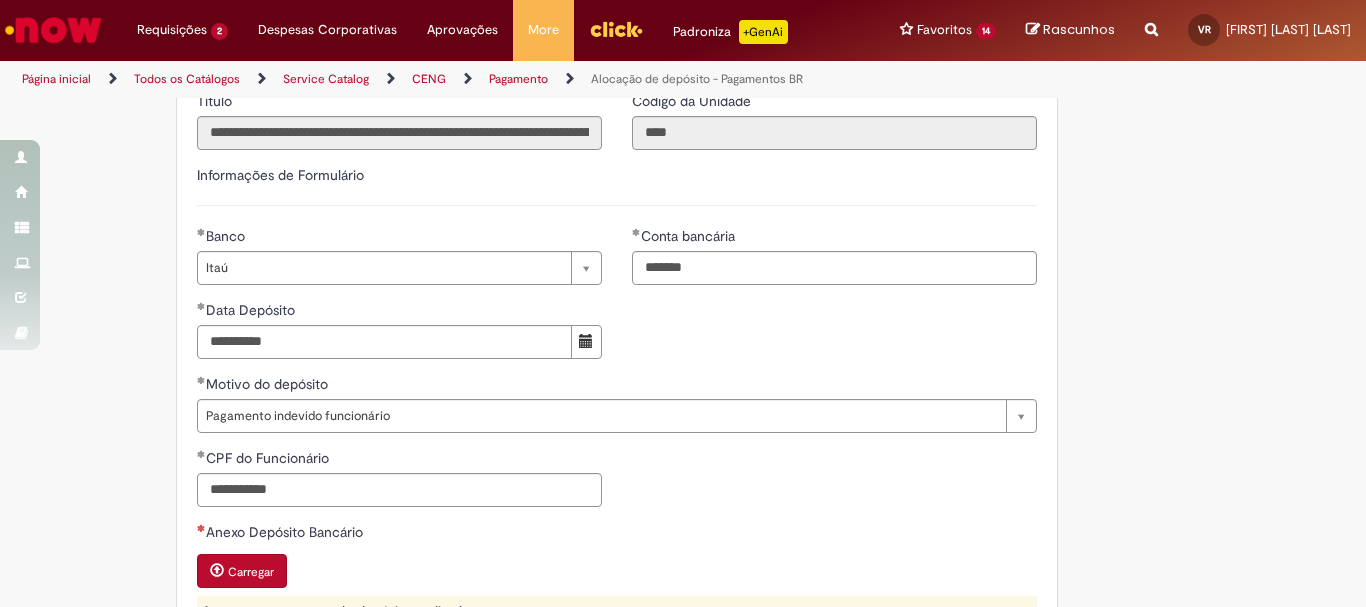 click on "CPF do Funcionário" at bounding box center [399, 460] 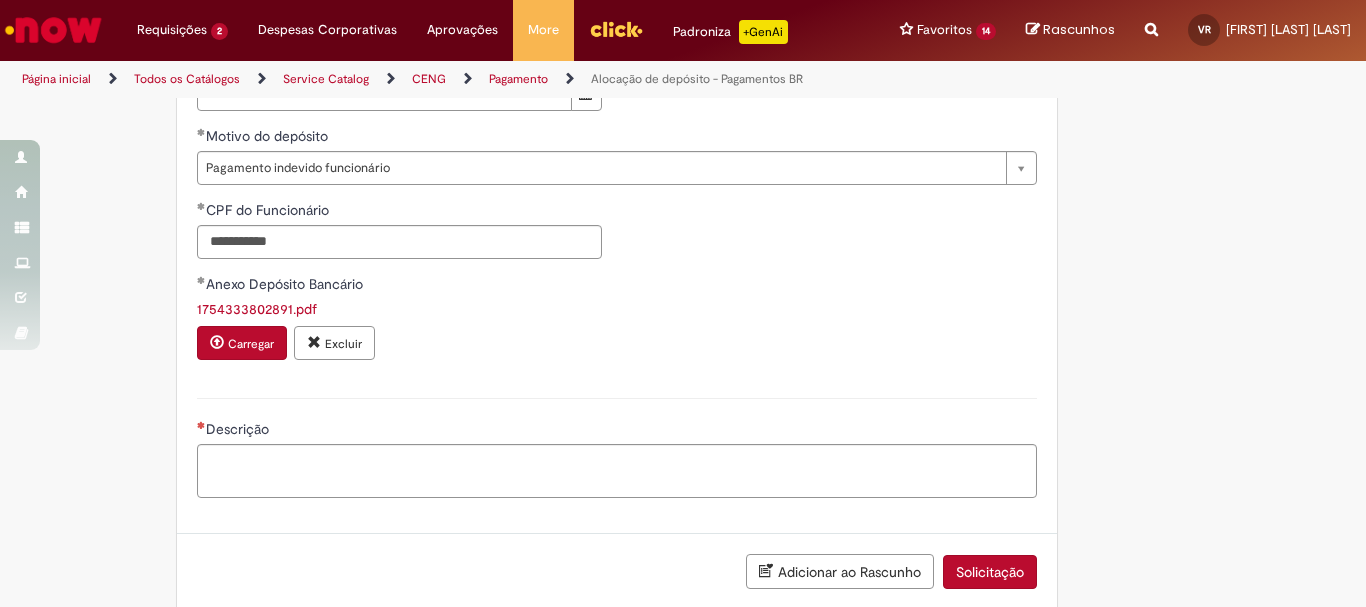 scroll, scrollTop: 1060, scrollLeft: 0, axis: vertical 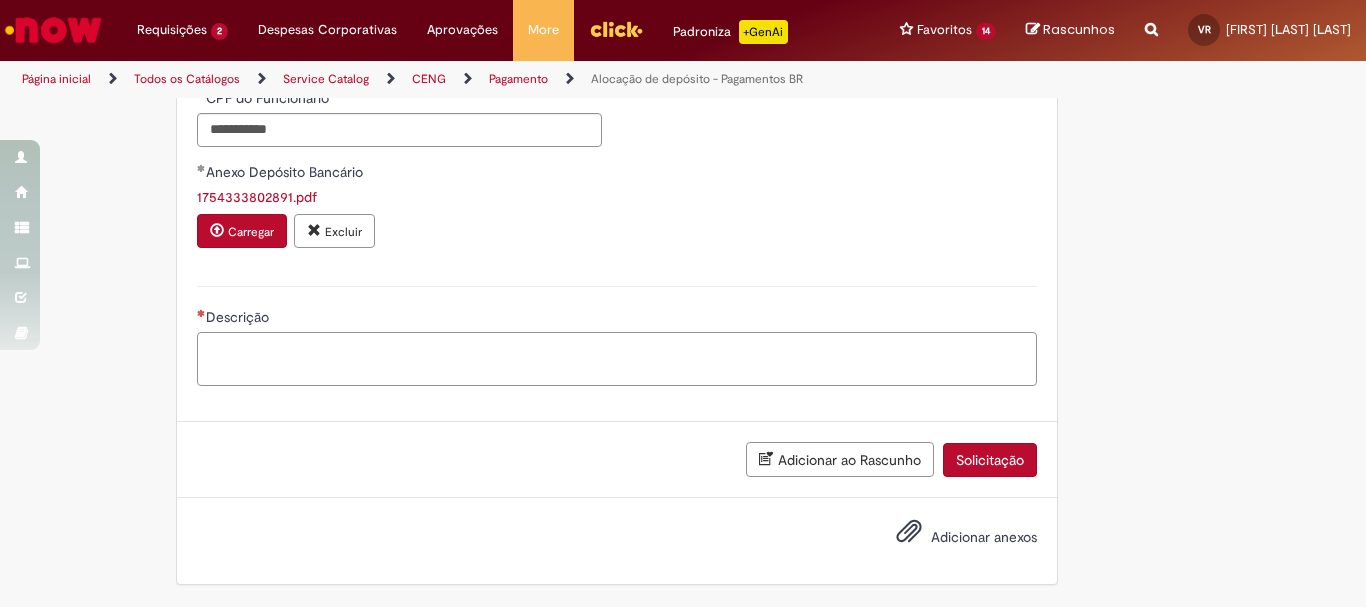 click on "Descrição" at bounding box center (617, 359) 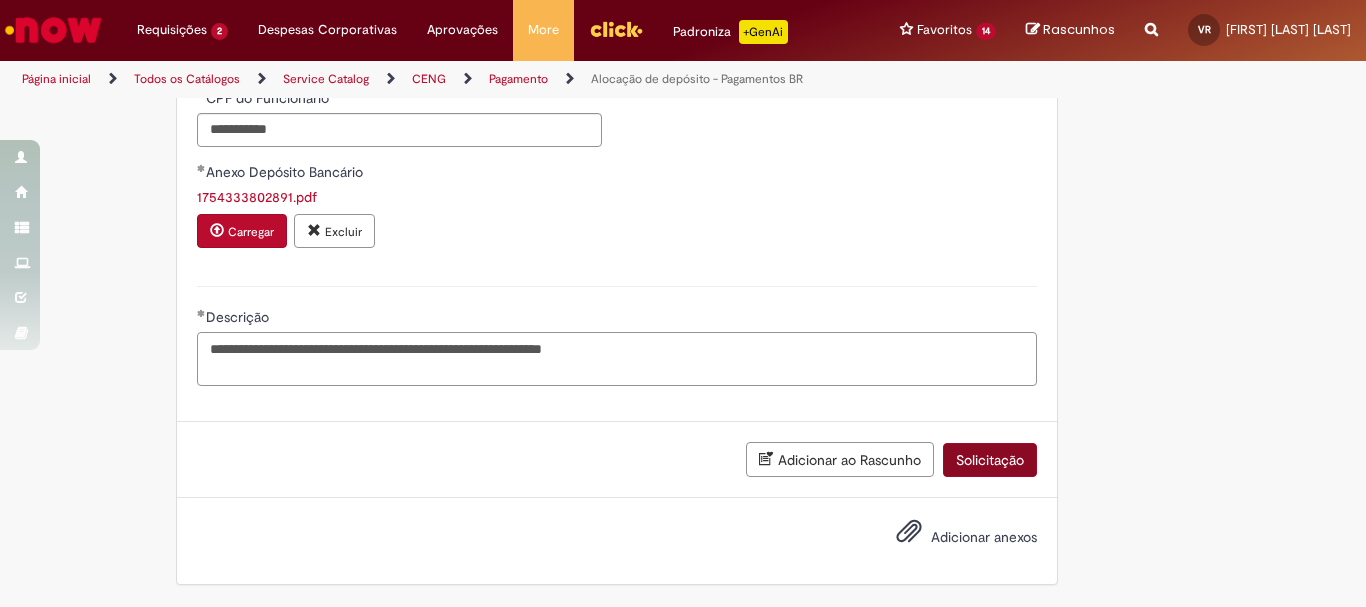 type on "**********" 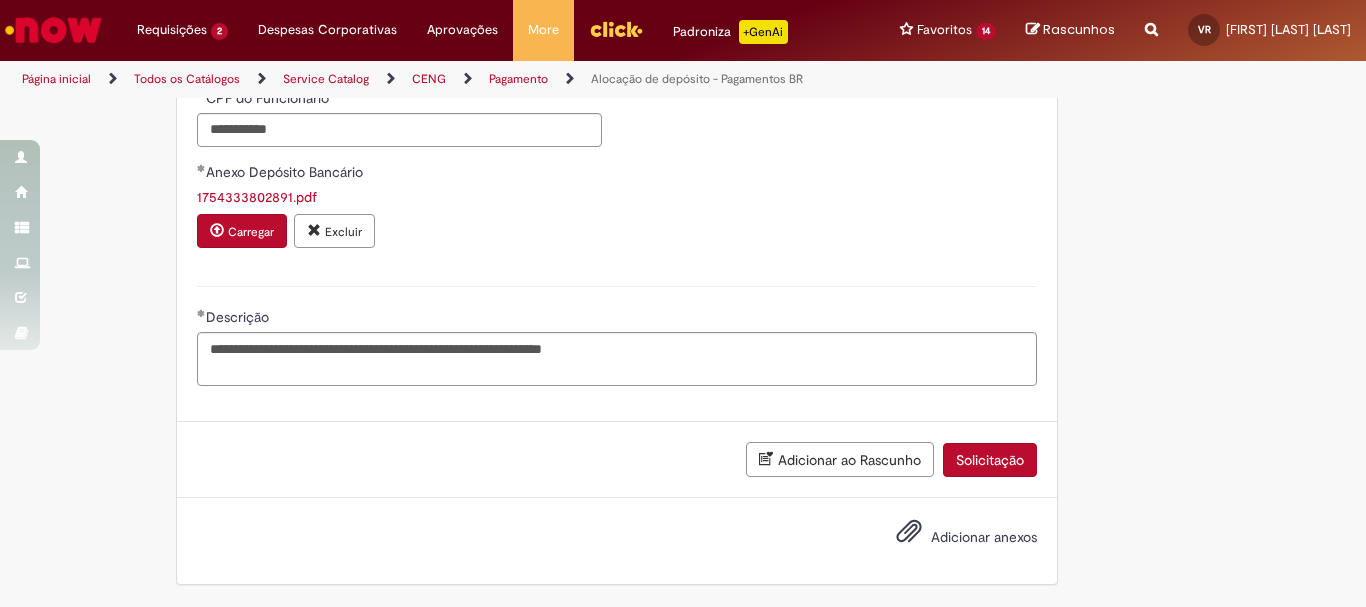 click on "Solicitação" at bounding box center (990, 460) 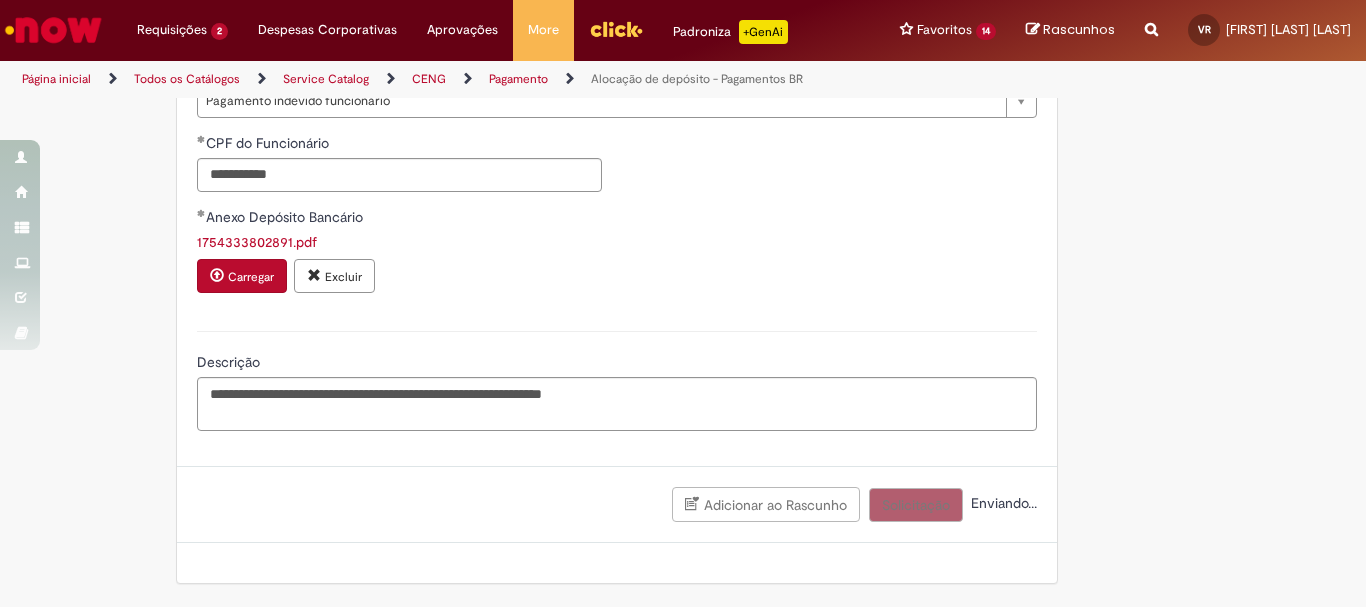 scroll, scrollTop: 1015, scrollLeft: 0, axis: vertical 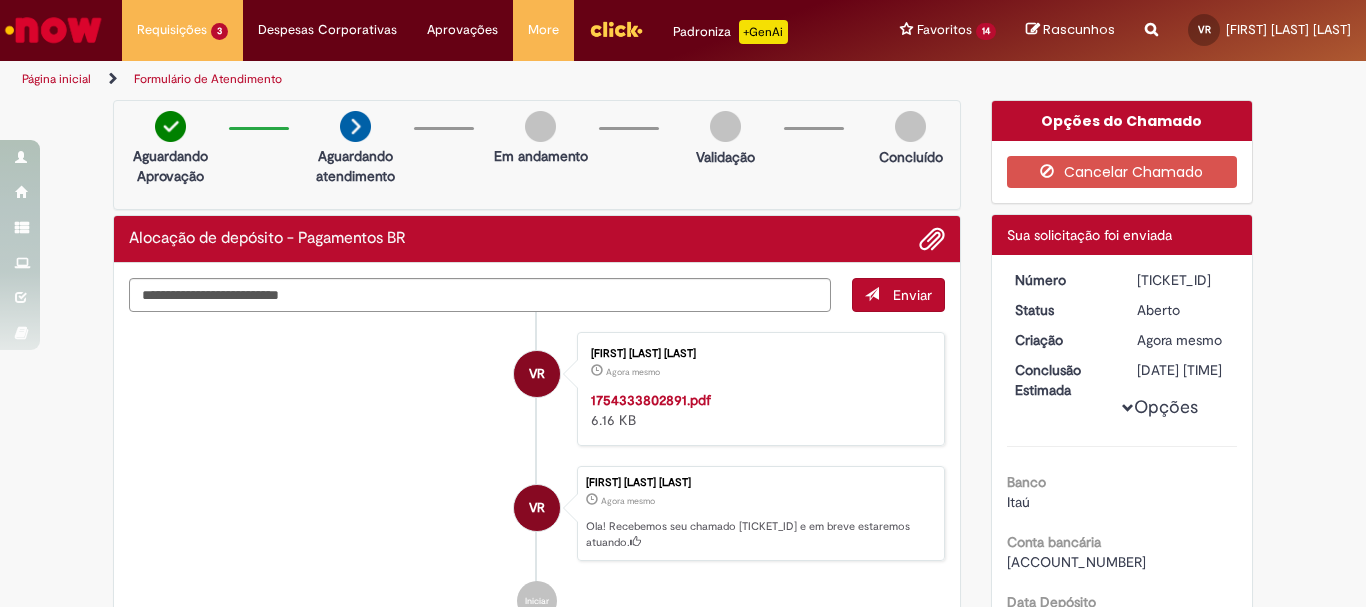 click on "[TICKET_ID]" at bounding box center [1183, 280] 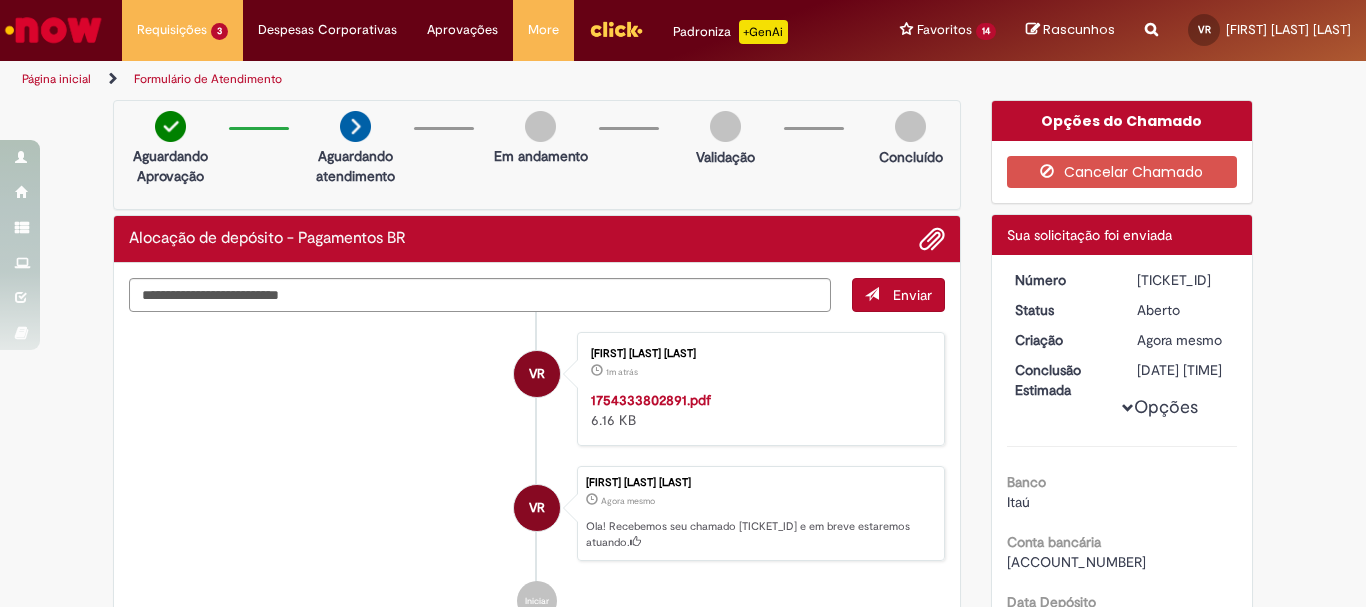 click on "Opções do Chamado
Cancelar Chamado
Detalhes do tíquete       Sua solicitação foi enviada
Número
[TICKET_ID]
Status
Aberto
Criação
Agora mesmo Agora mesmo
Conclusão Estimada
[DATE] [TIME]
Opções
Banco
Itaú
Conta bancária
[ACCOUNT_NUMBER]
Data Depósito
04/08/2025
Motivo do depósito
Pagamento indevido funcionário
CPF do Funcionário
[CPF]
Anexo Depósito Bancário
1754333802891.pdf
Descrição
PIX duplicado na minha conta. Estou devolvendo o montante recebido" at bounding box center (1122, 599) 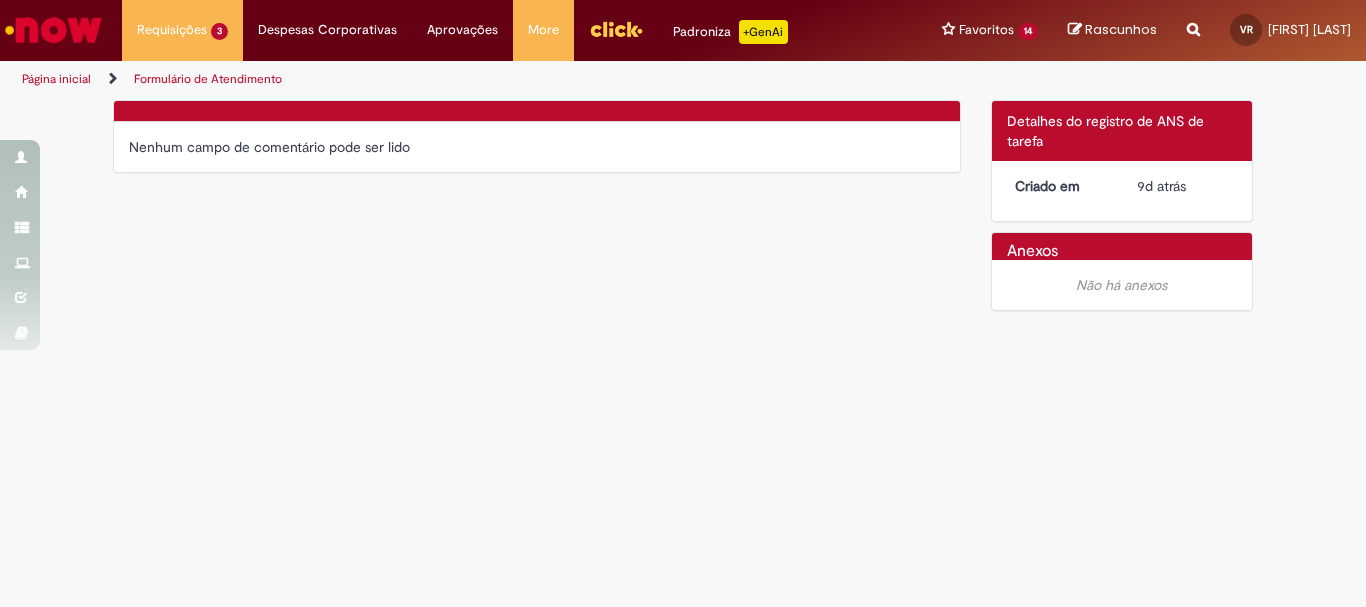 scroll, scrollTop: 0, scrollLeft: 0, axis: both 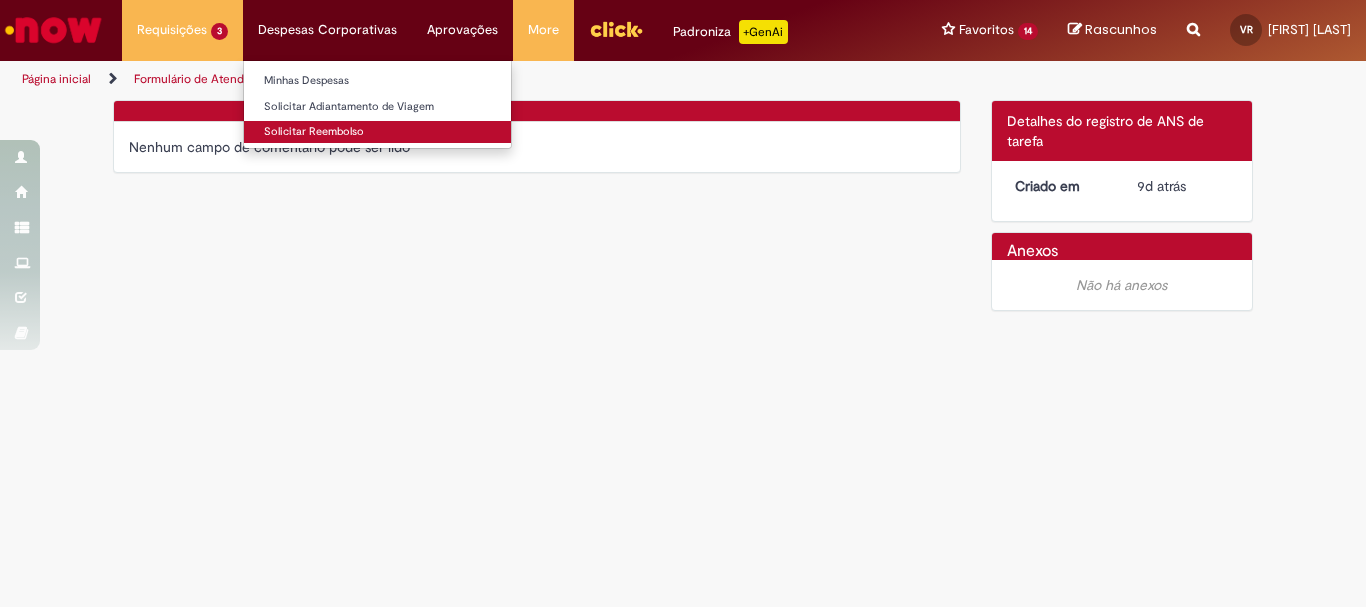 click on "Solicitar Reembolso" at bounding box center (377, 132) 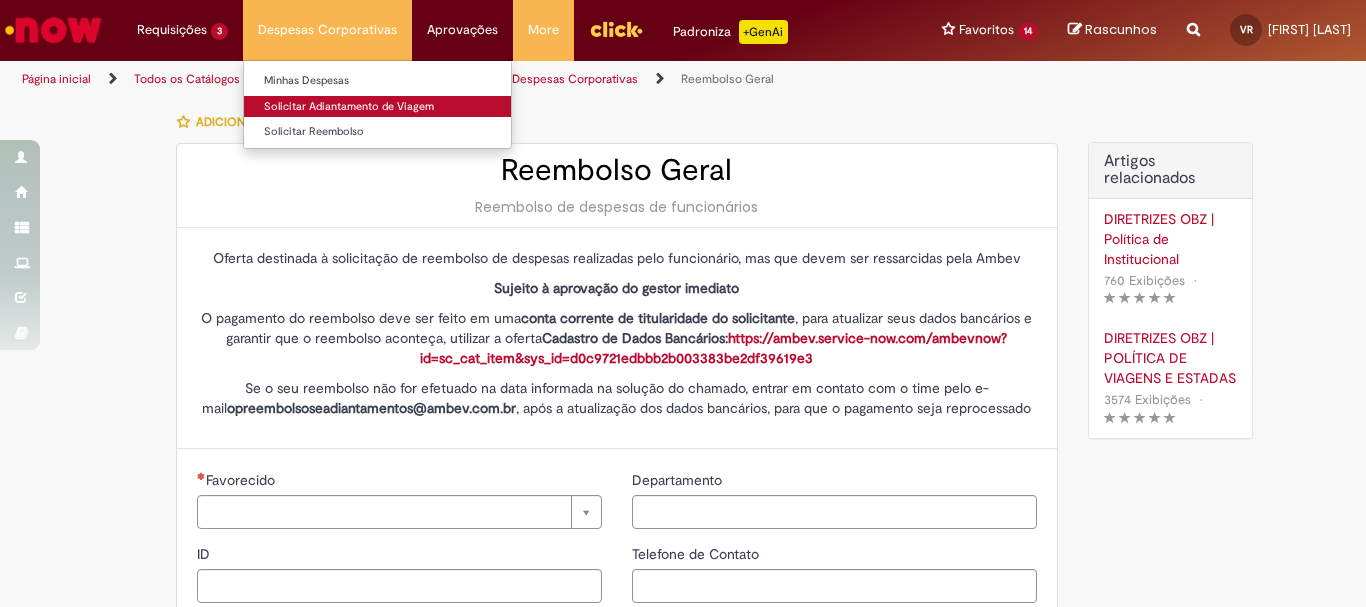 type on "********" 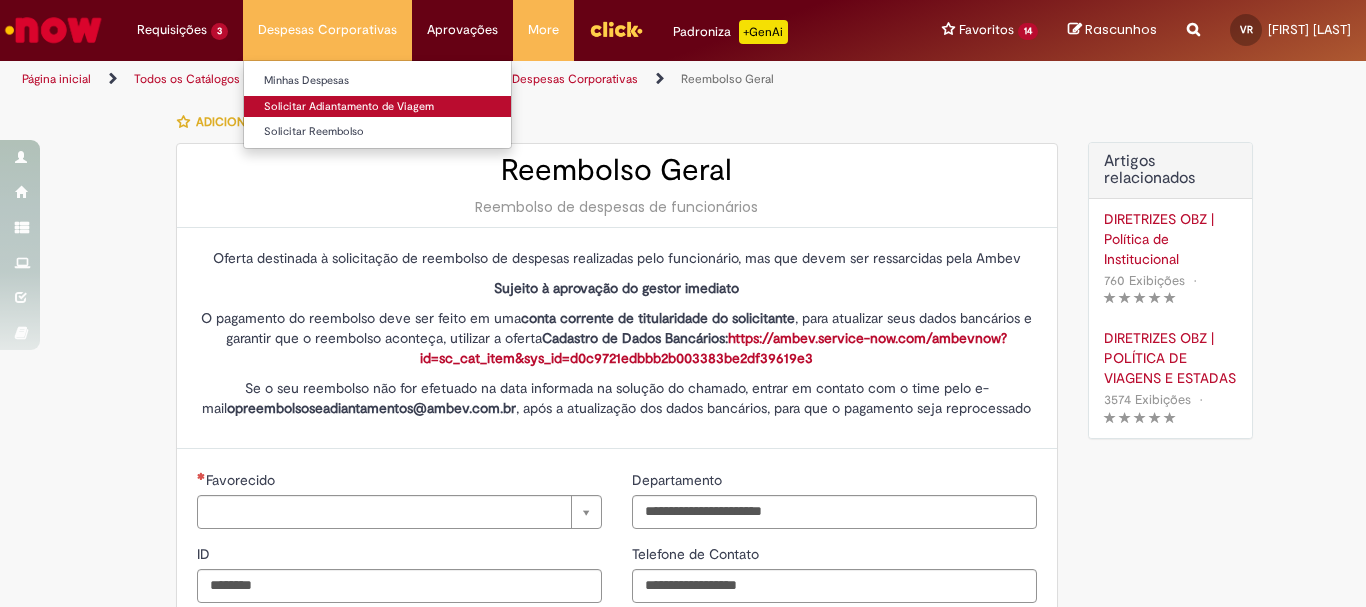 type on "**********" 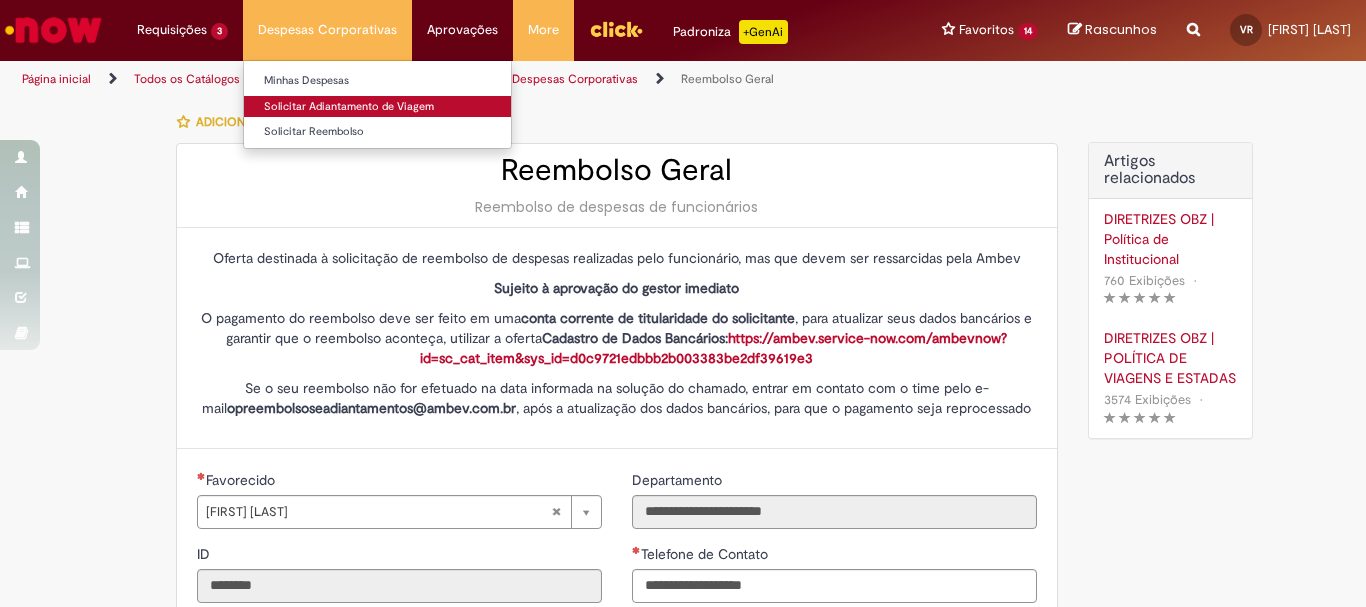 type on "**********" 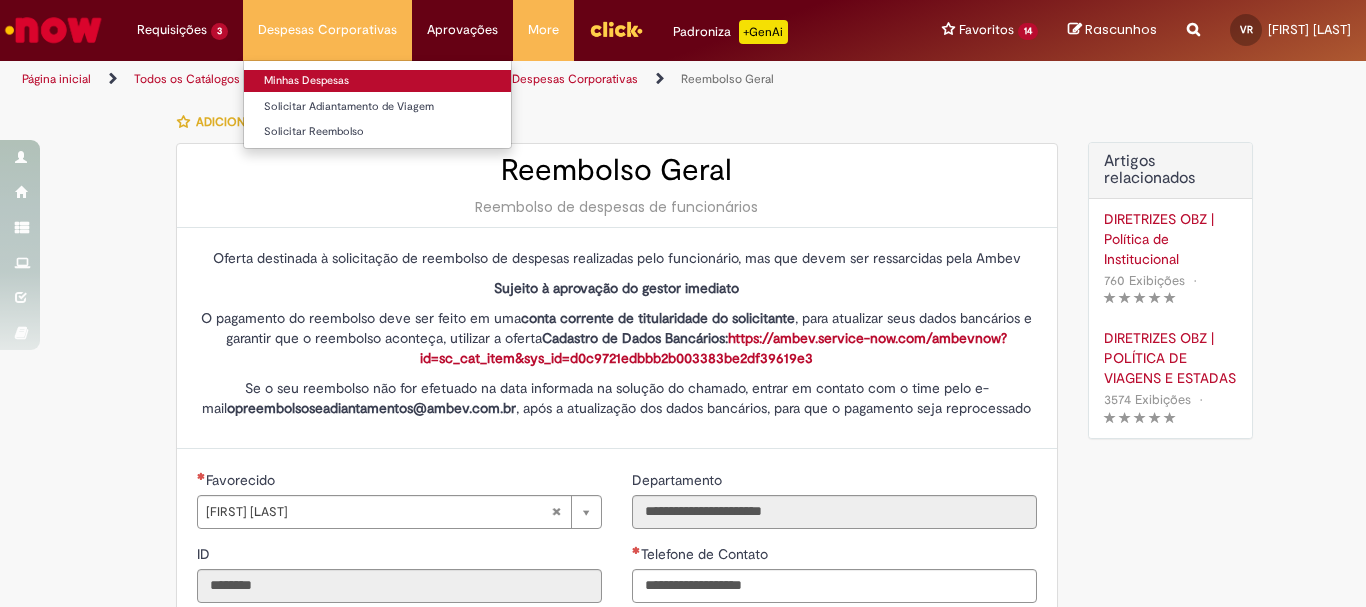 type on "**********" 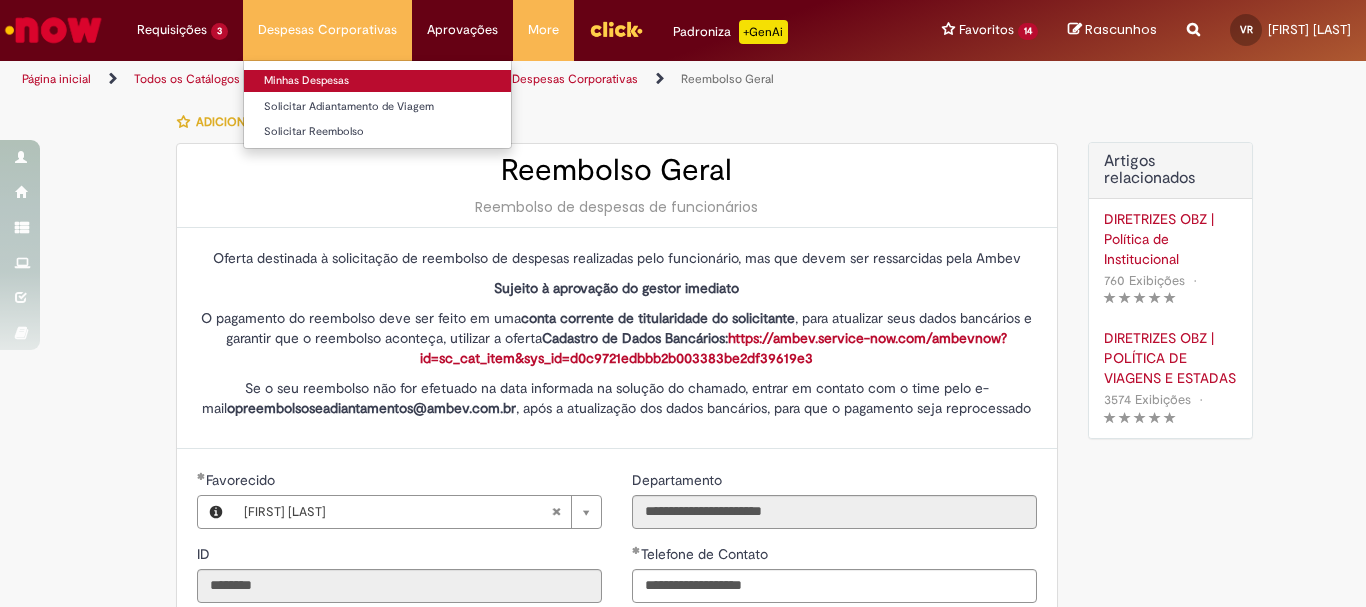 click on "Minhas Despesas" at bounding box center [377, 81] 